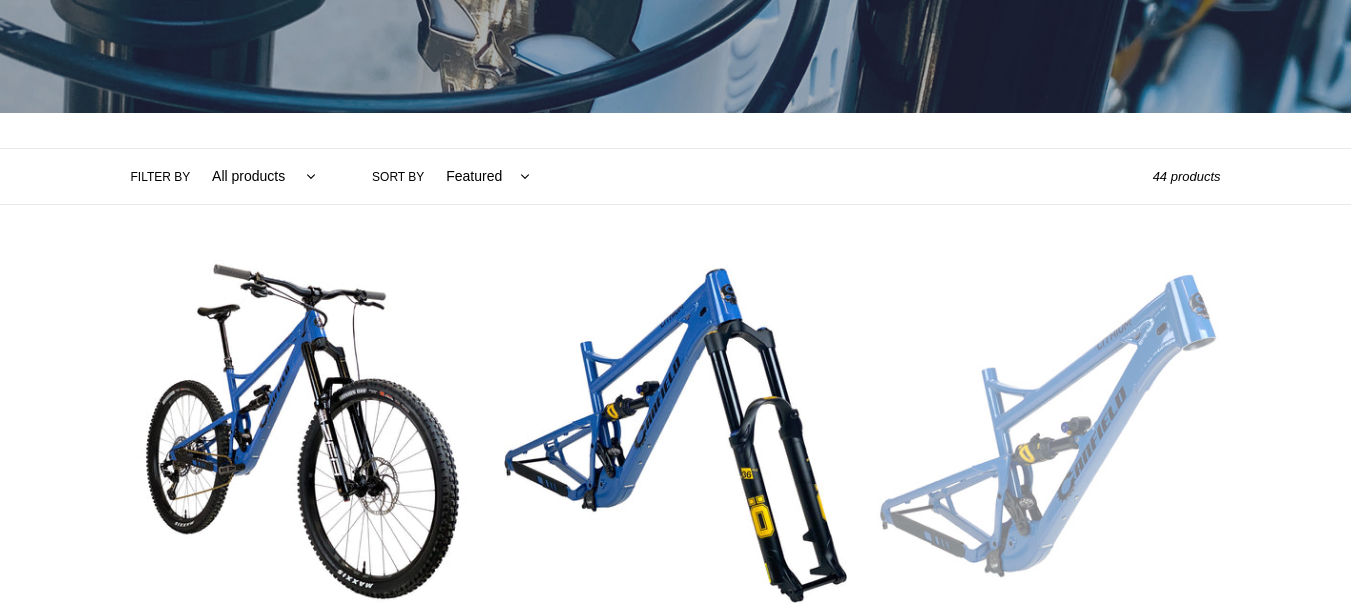 scroll, scrollTop: 0, scrollLeft: 0, axis: both 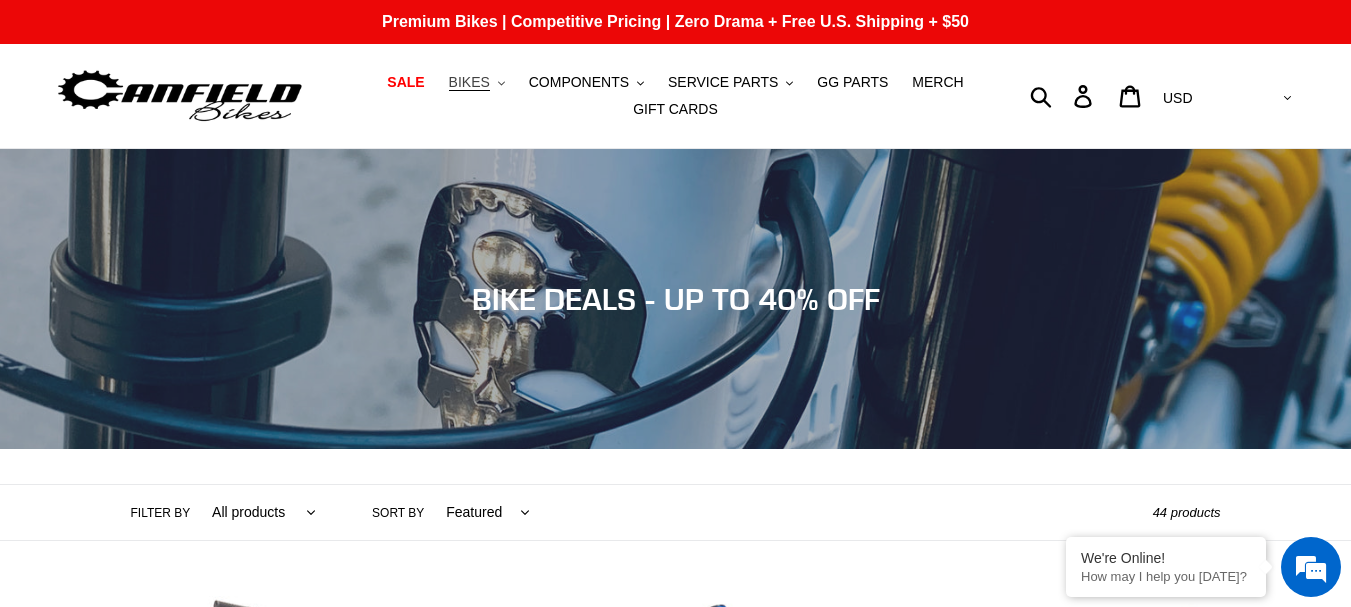 click on "BIKES .cls-1{fill:#231f20}" at bounding box center (477, 82) 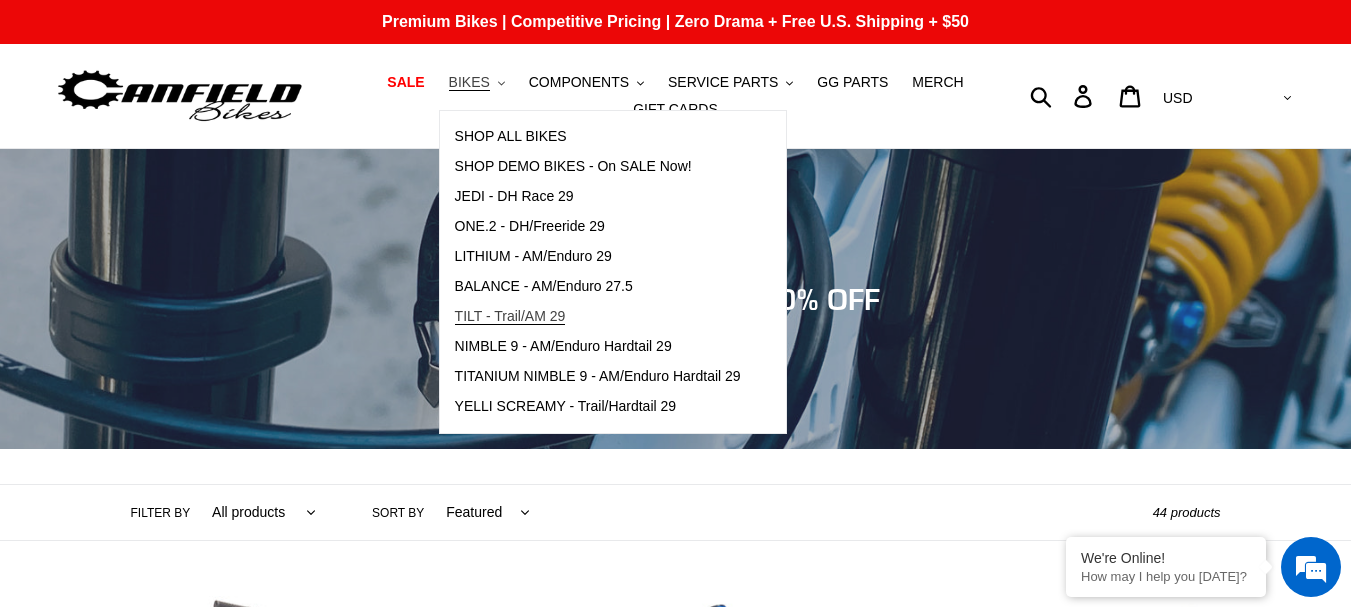 scroll, scrollTop: 0, scrollLeft: 0, axis: both 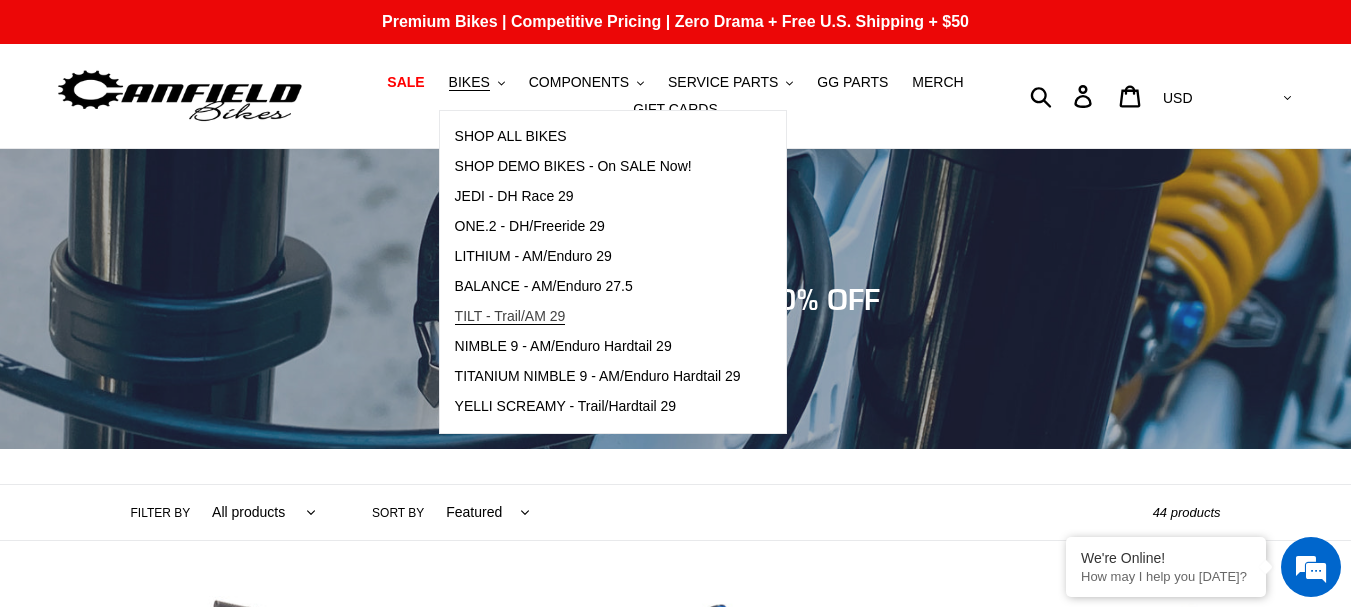 click on "TILT - Trail/AM 29" at bounding box center (510, 316) 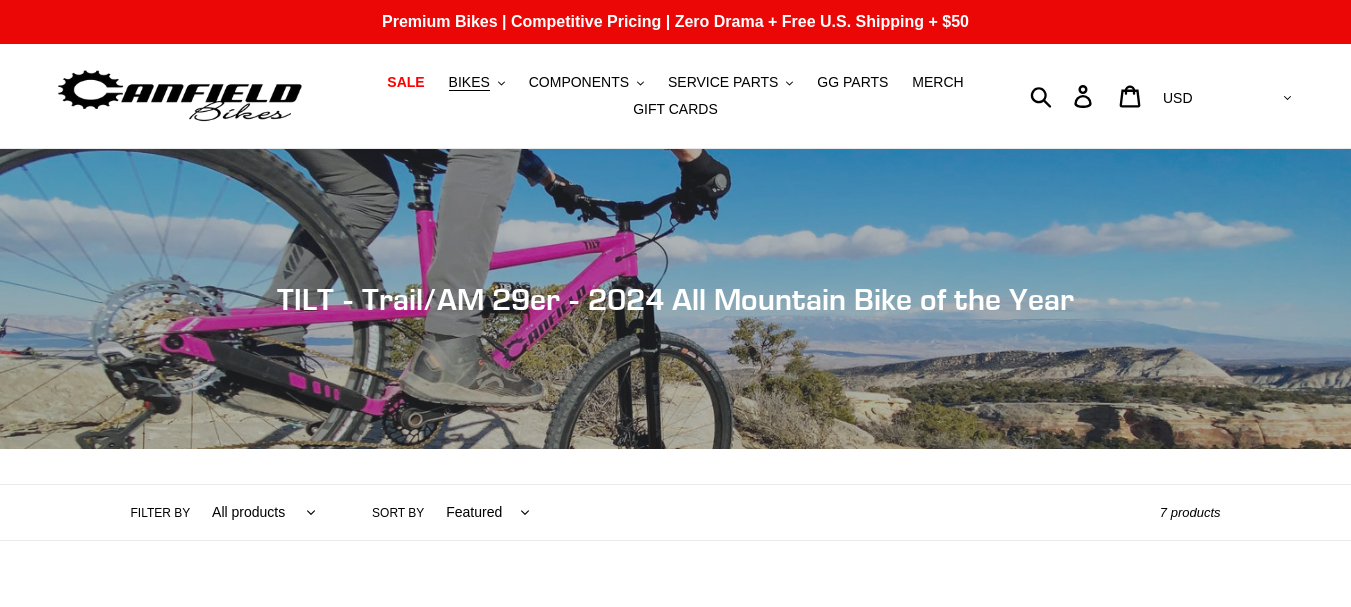 scroll, scrollTop: 0, scrollLeft: 0, axis: both 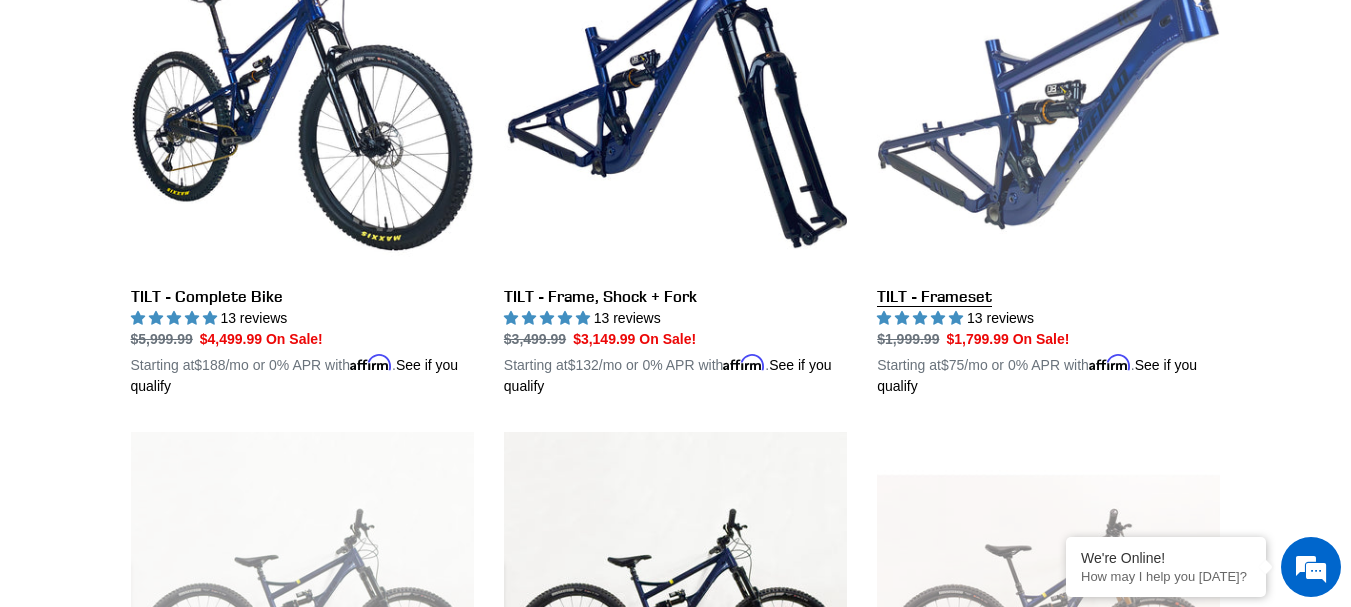 click on "TILT - Frameset" at bounding box center (1048, 163) 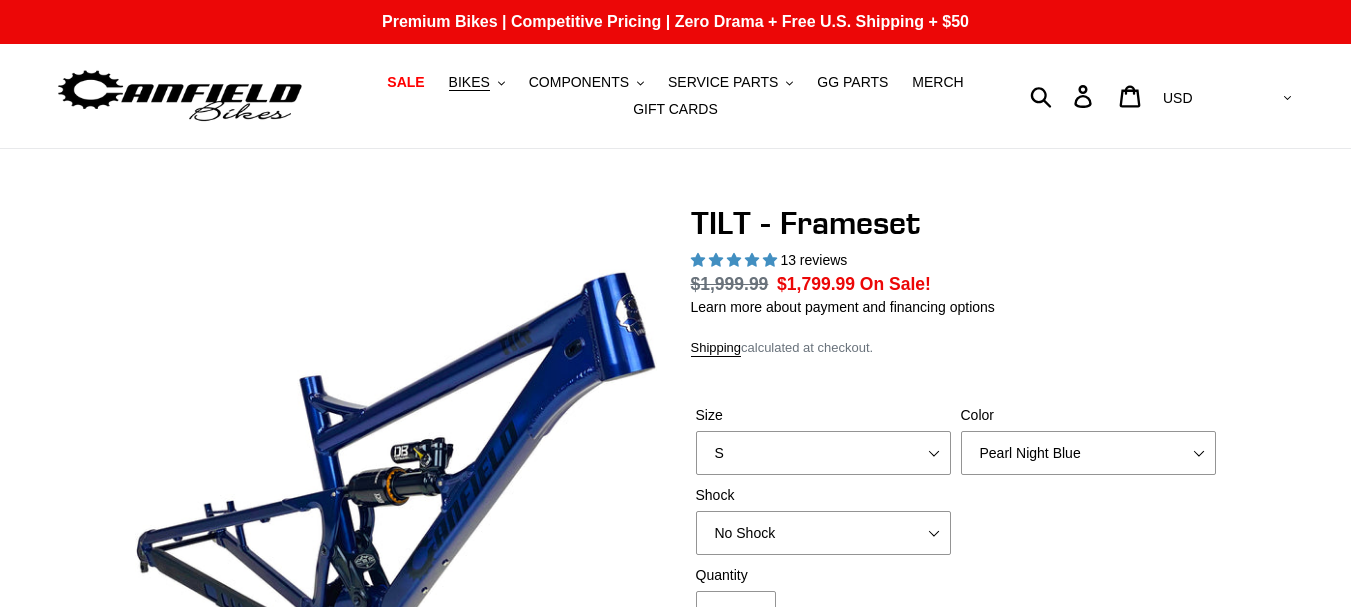 select on "highest-rating" 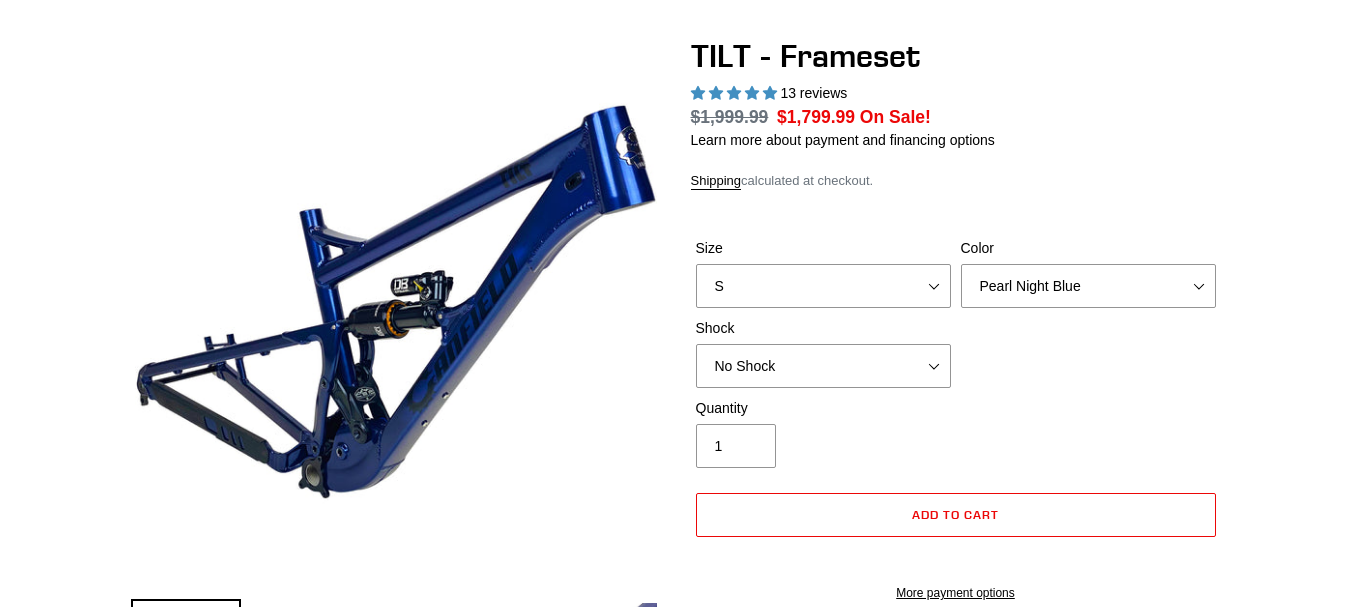 scroll, scrollTop: 167, scrollLeft: 0, axis: vertical 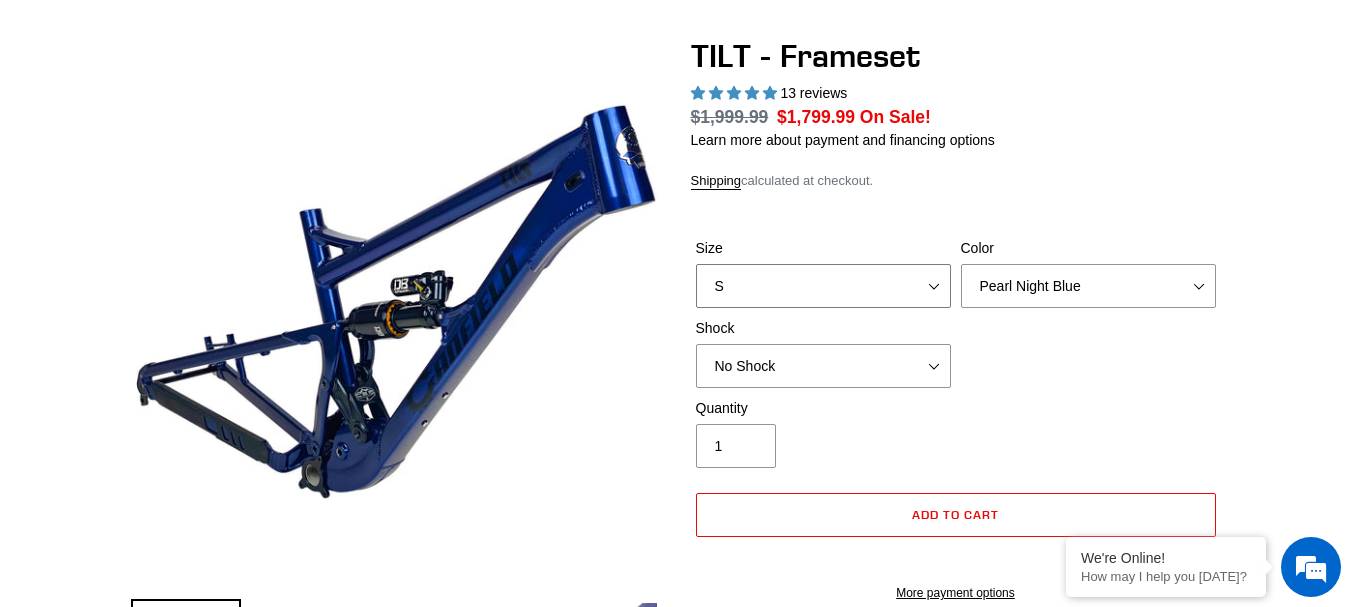 click on "S
M
L
XL" at bounding box center [823, 286] 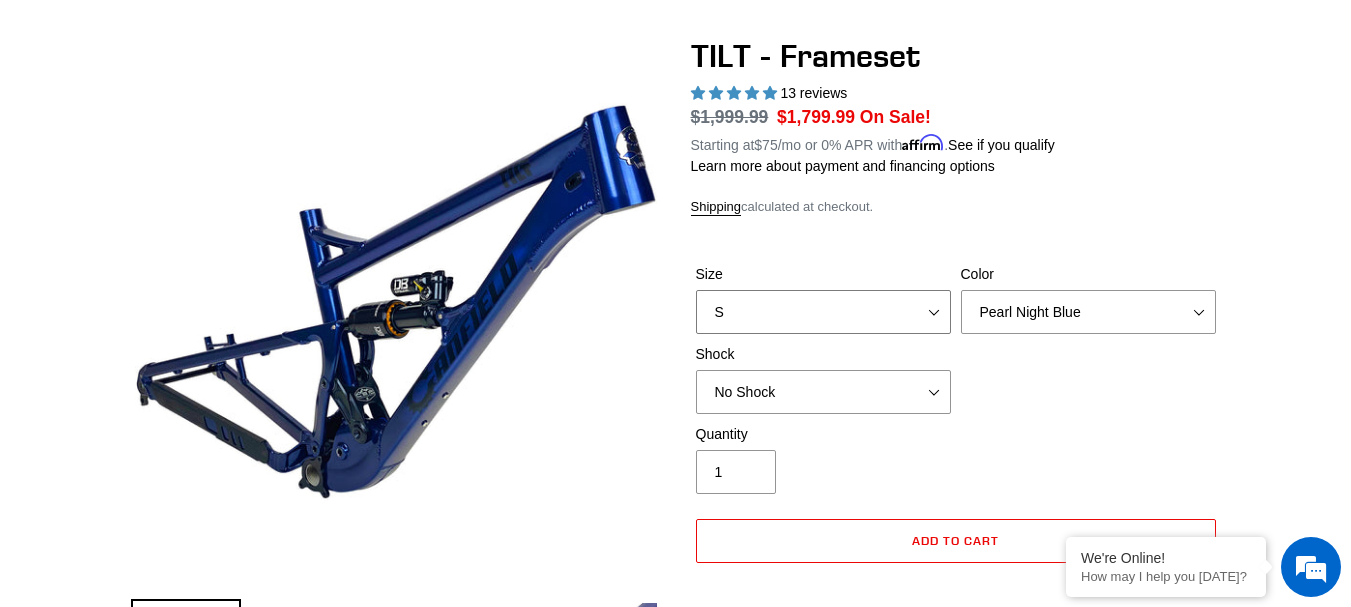 select on "L" 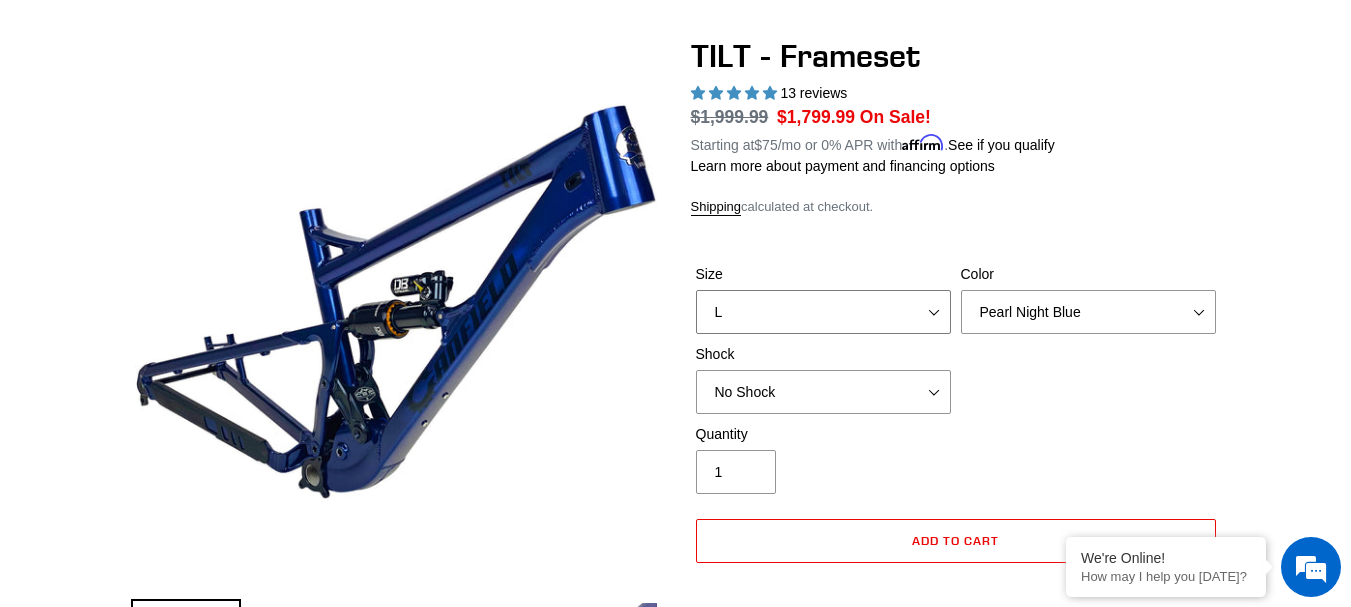 click on "S
M
L
XL" at bounding box center [823, 312] 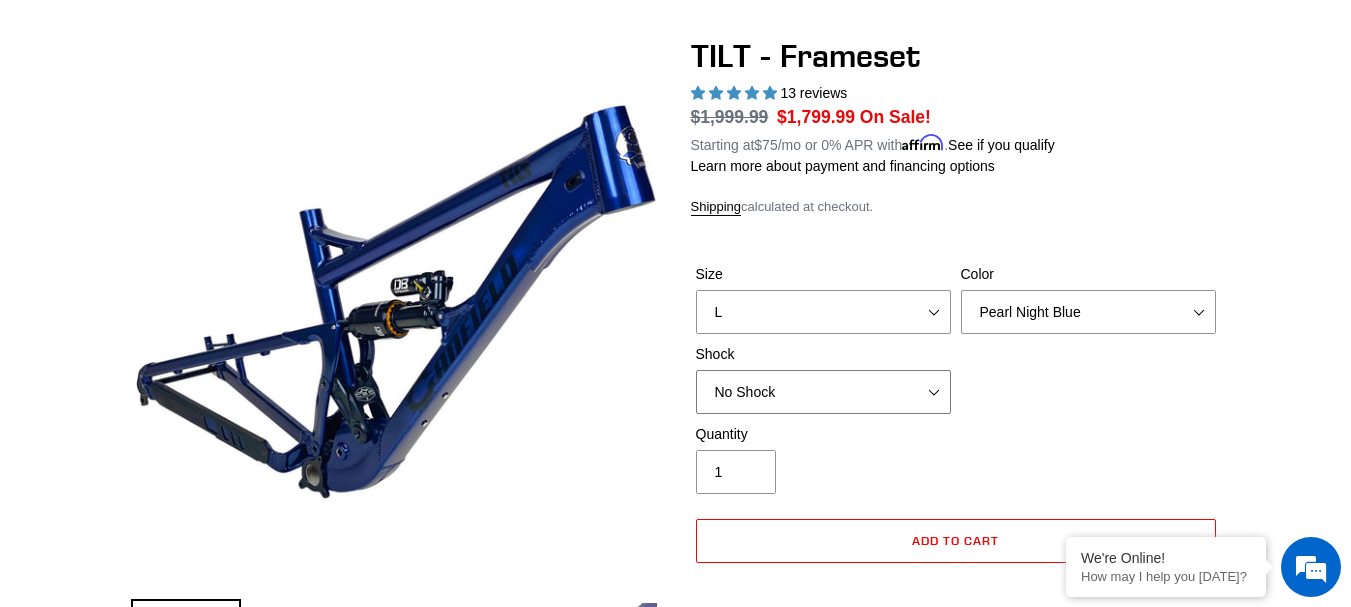 click on "No Shock
Cane Creek DB Kitsuma Air
RockShox Deluxe Ultimate
Fox FLOAT X
EXT Storia Lok V3" at bounding box center [823, 392] 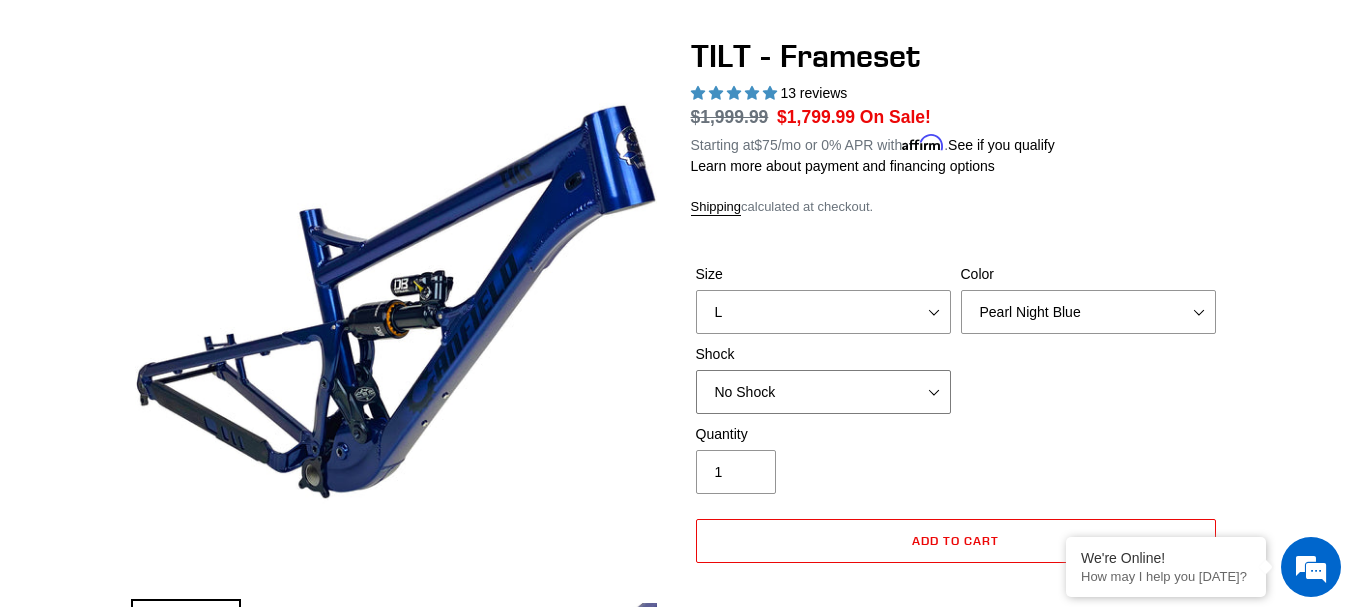scroll, scrollTop: 333, scrollLeft: 0, axis: vertical 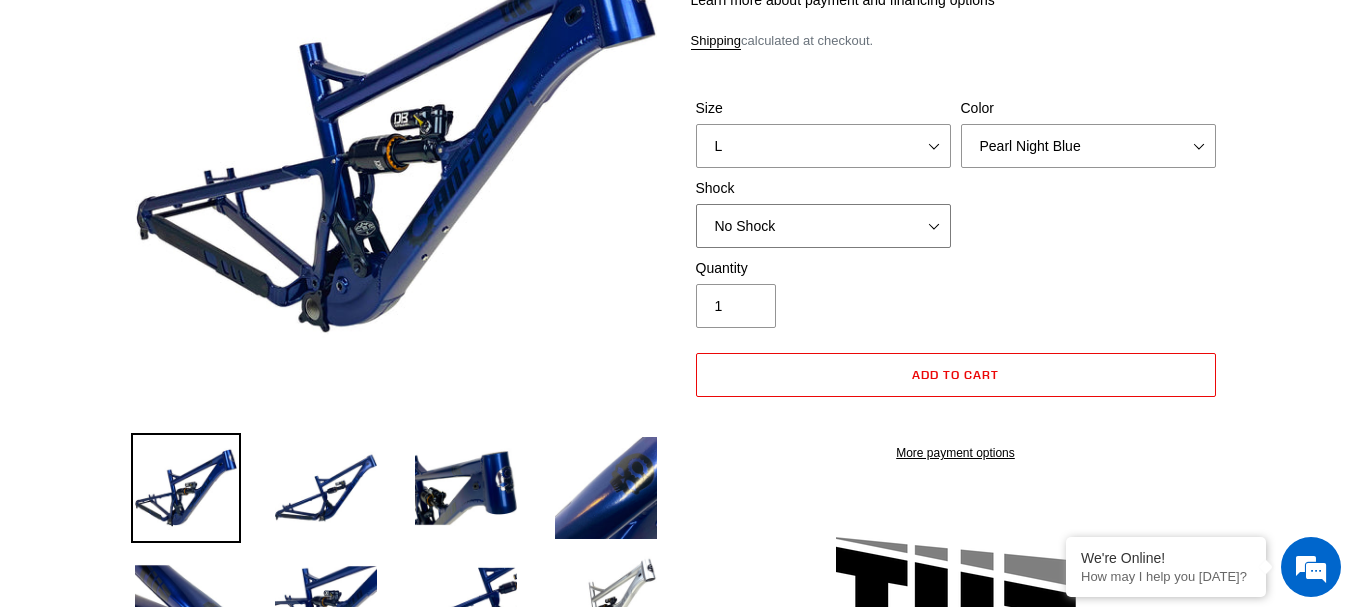 click on "No Shock
Cane Creek DB Kitsuma Air
RockShox Deluxe Ultimate
Fox FLOAT X
EXT Storia Lok V3" at bounding box center (823, 226) 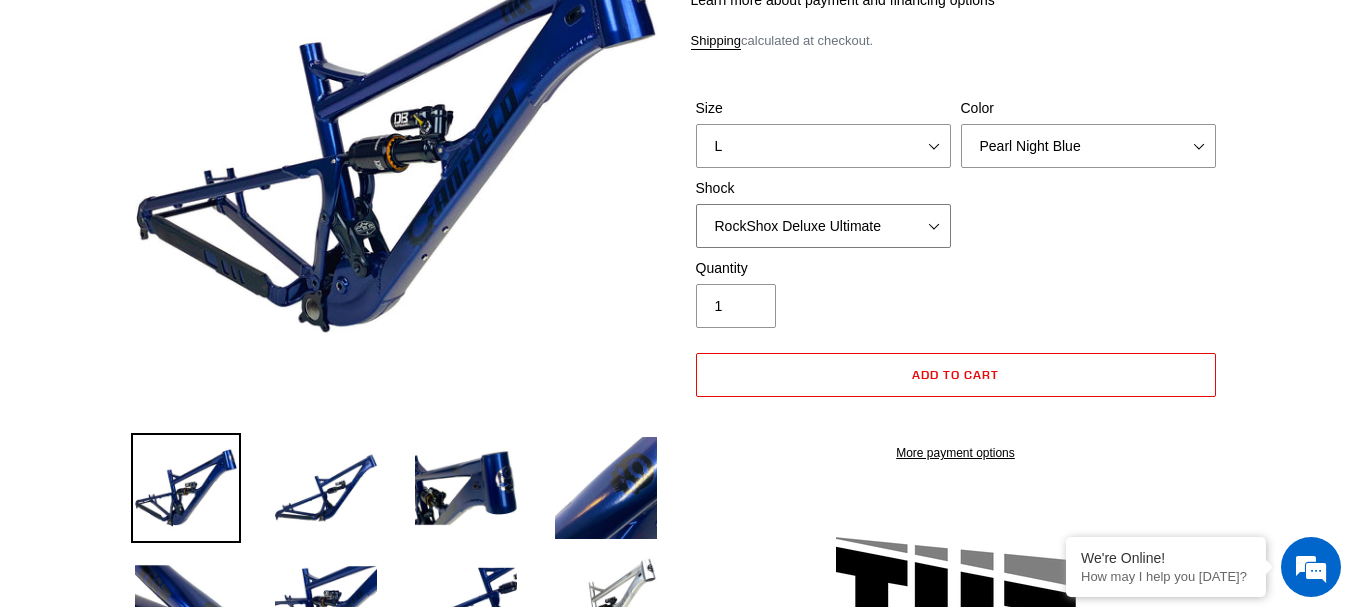 click on "No Shock
Cane Creek DB Kitsuma Air
RockShox Deluxe Ultimate
Fox FLOAT X
EXT Storia Lok V3" at bounding box center [823, 226] 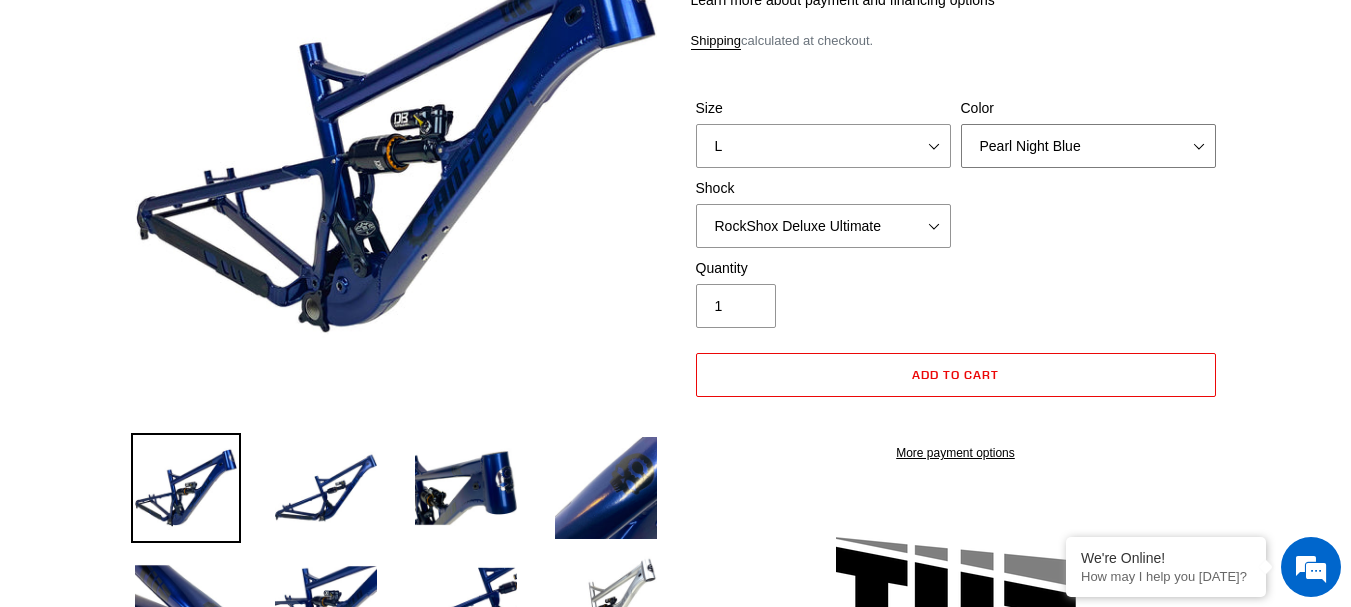 click on "Pearl Night Blue
Stealth Silver" at bounding box center (1088, 146) 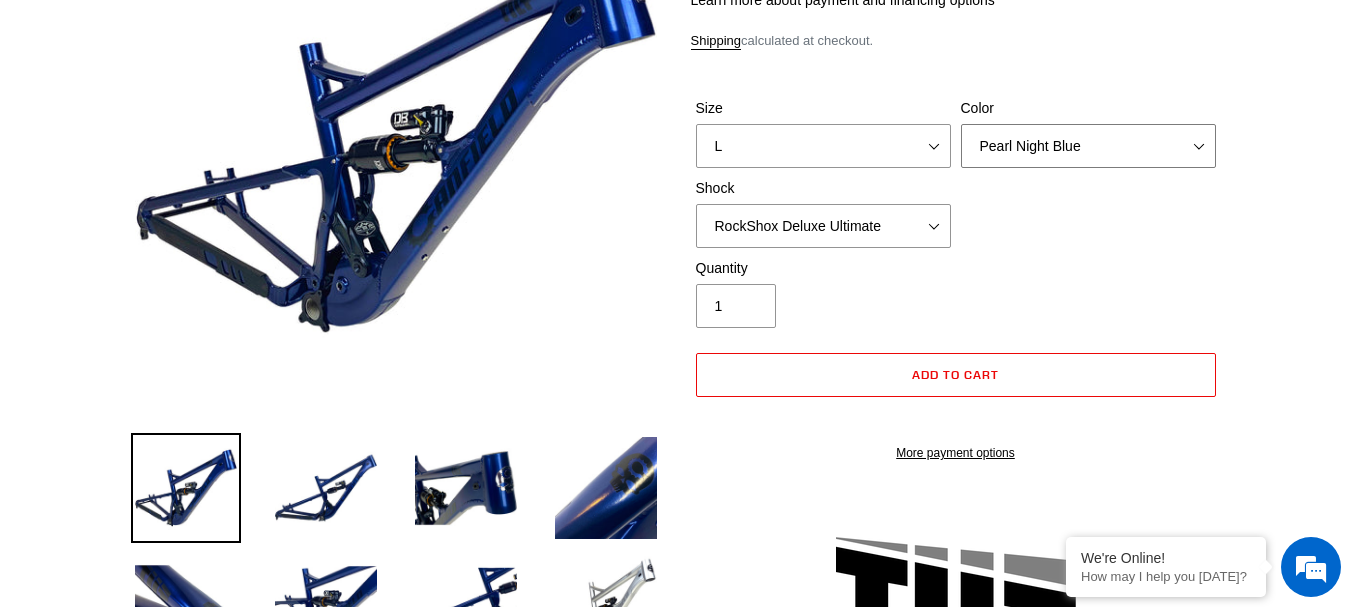 scroll, scrollTop: 0, scrollLeft: 0, axis: both 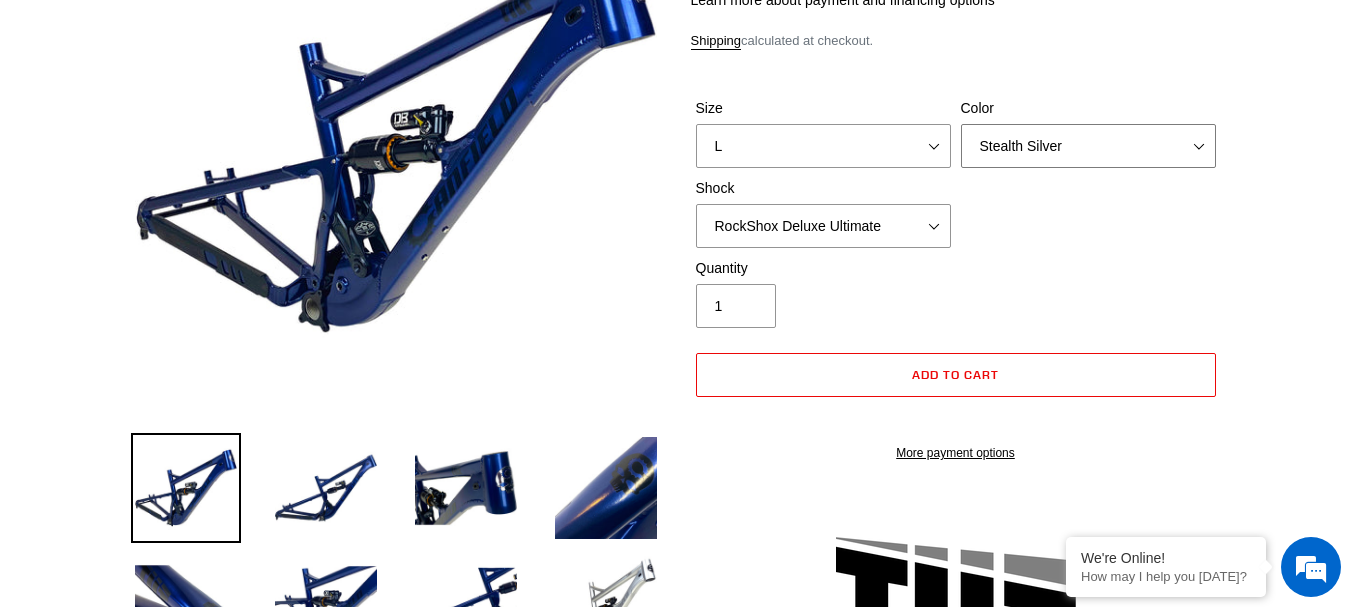 click on "Pearl Night Blue
Stealth Silver" at bounding box center (1088, 146) 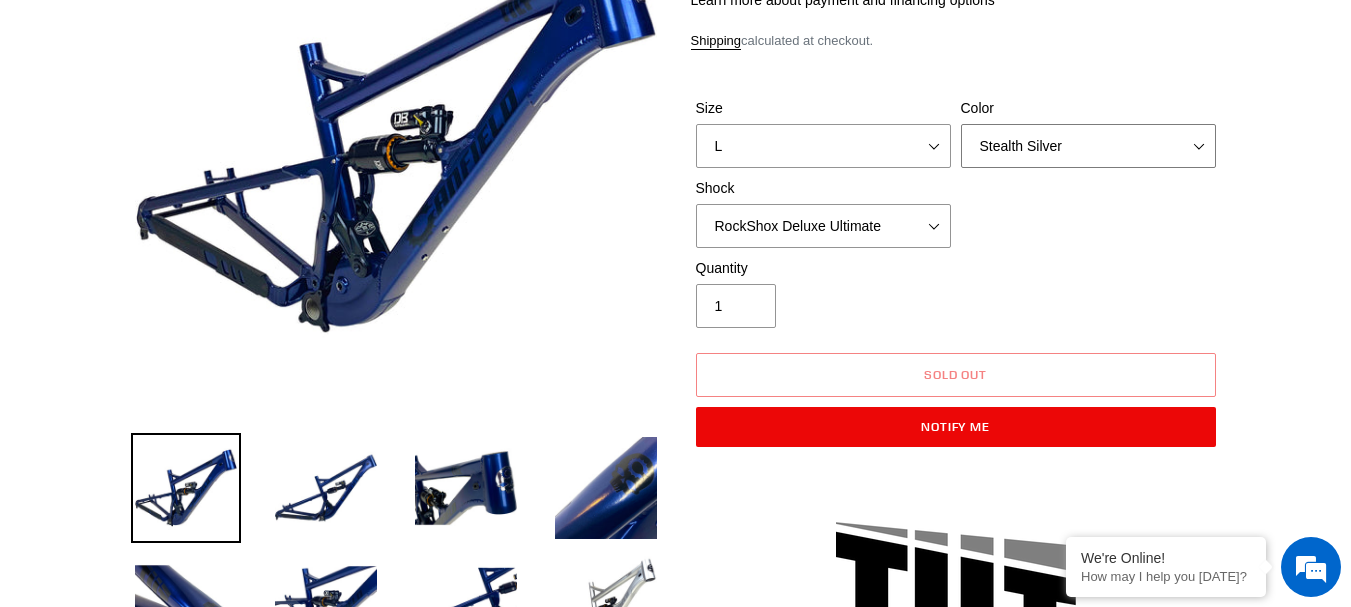 click on "Pearl Night Blue
Stealth Silver" at bounding box center (1088, 146) 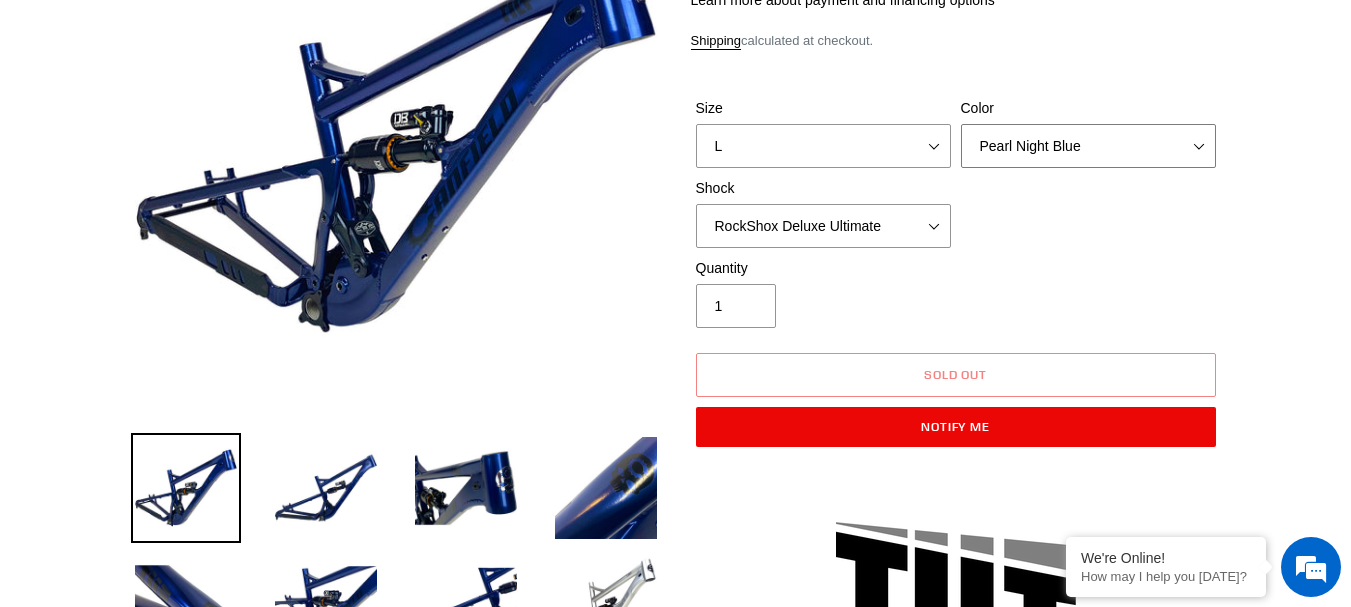 click on "Pearl Night Blue
Stealth Silver" at bounding box center (1088, 146) 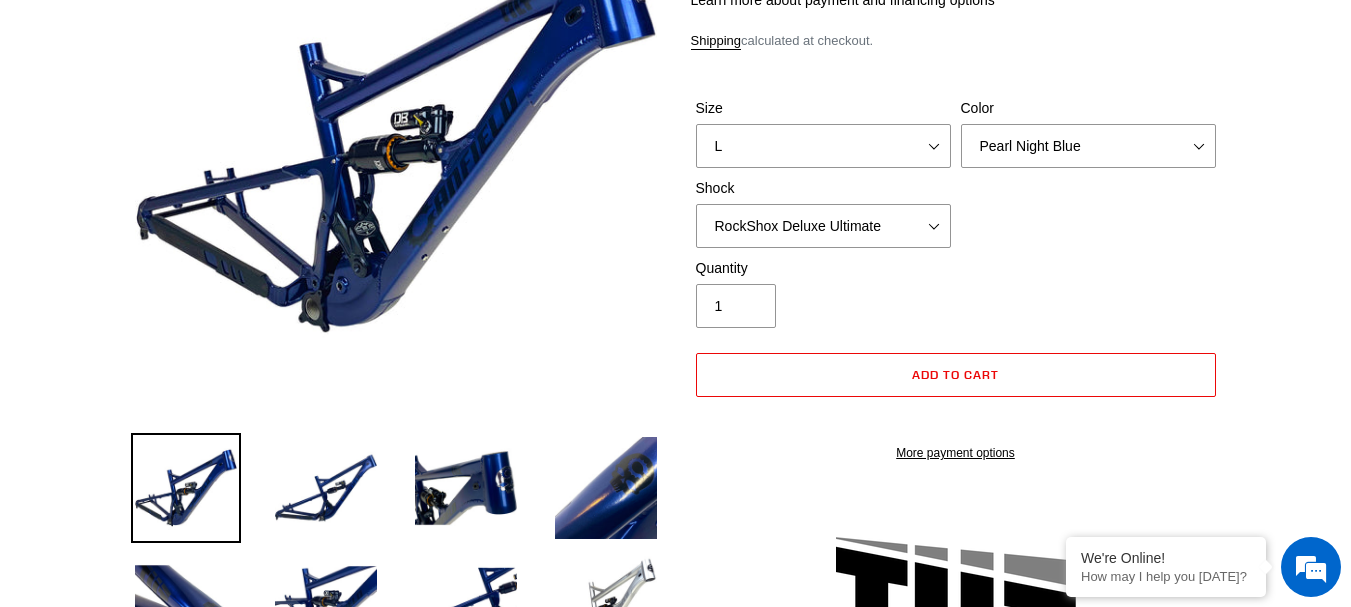 click at bounding box center [675, 1401] 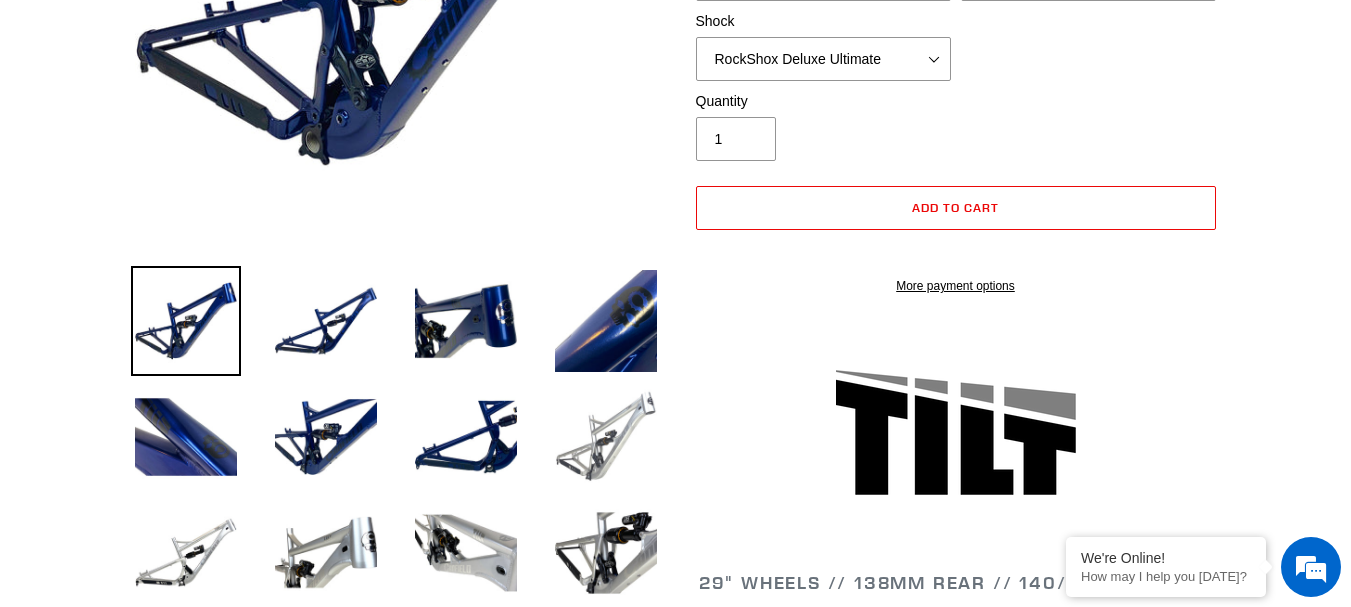 click at bounding box center [606, 437] 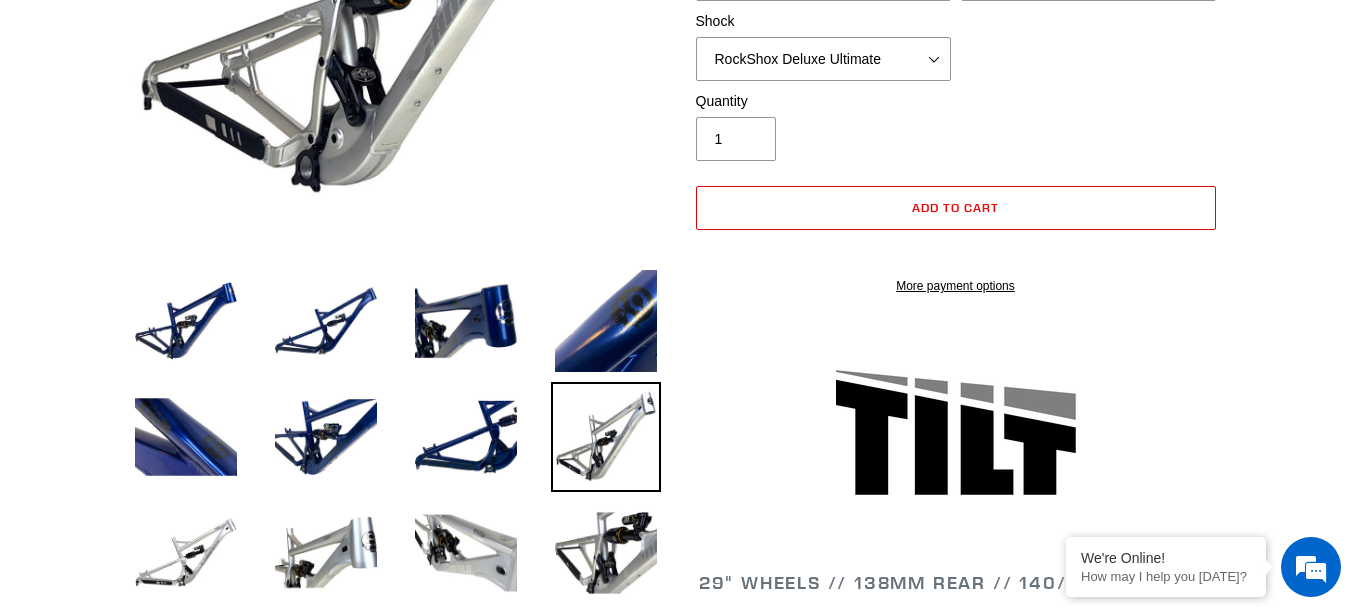 scroll, scrollTop: 333, scrollLeft: 0, axis: vertical 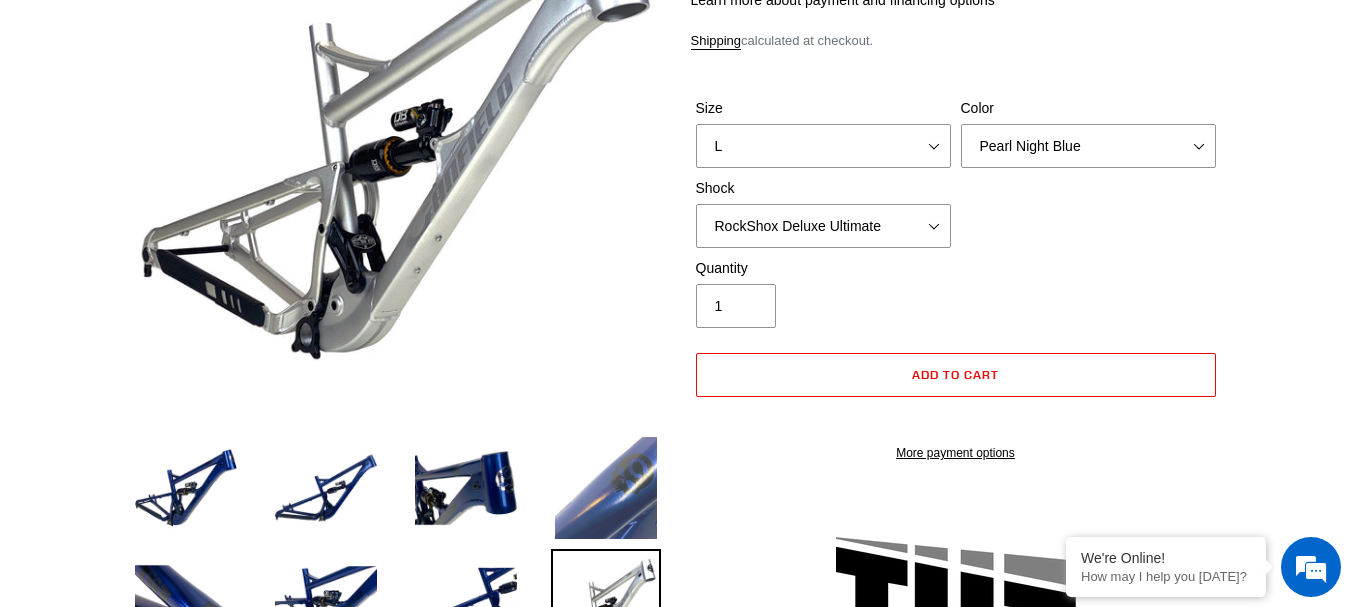 click at bounding box center (606, 488) 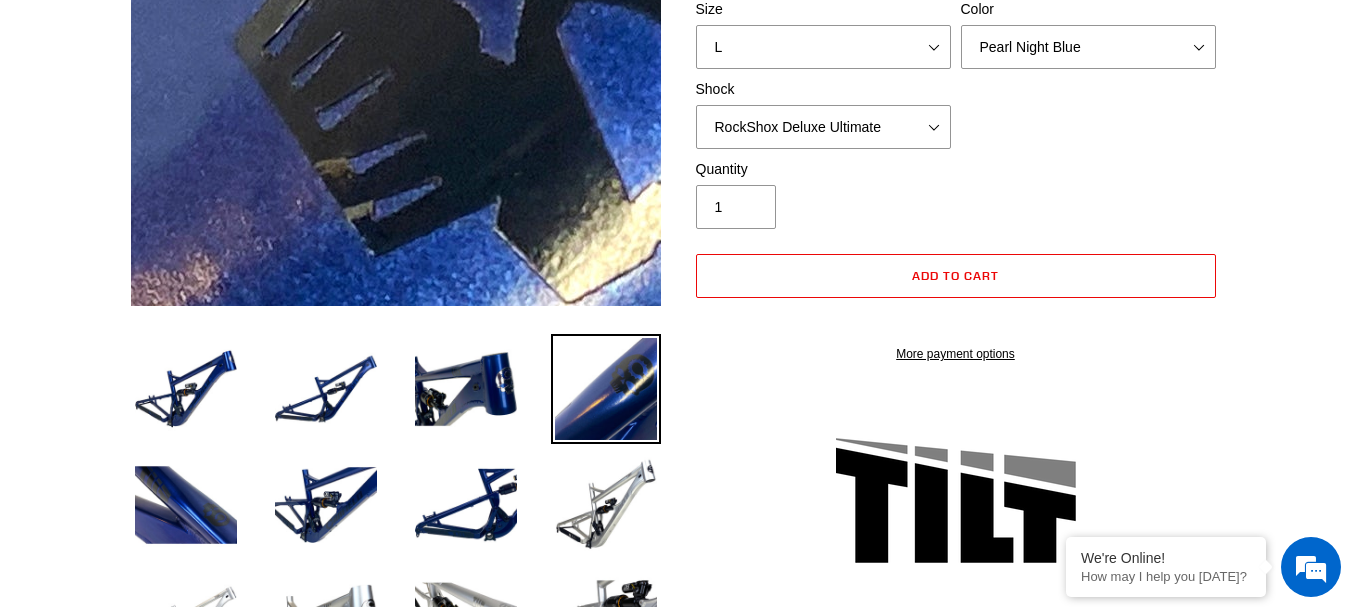 scroll, scrollTop: 500, scrollLeft: 0, axis: vertical 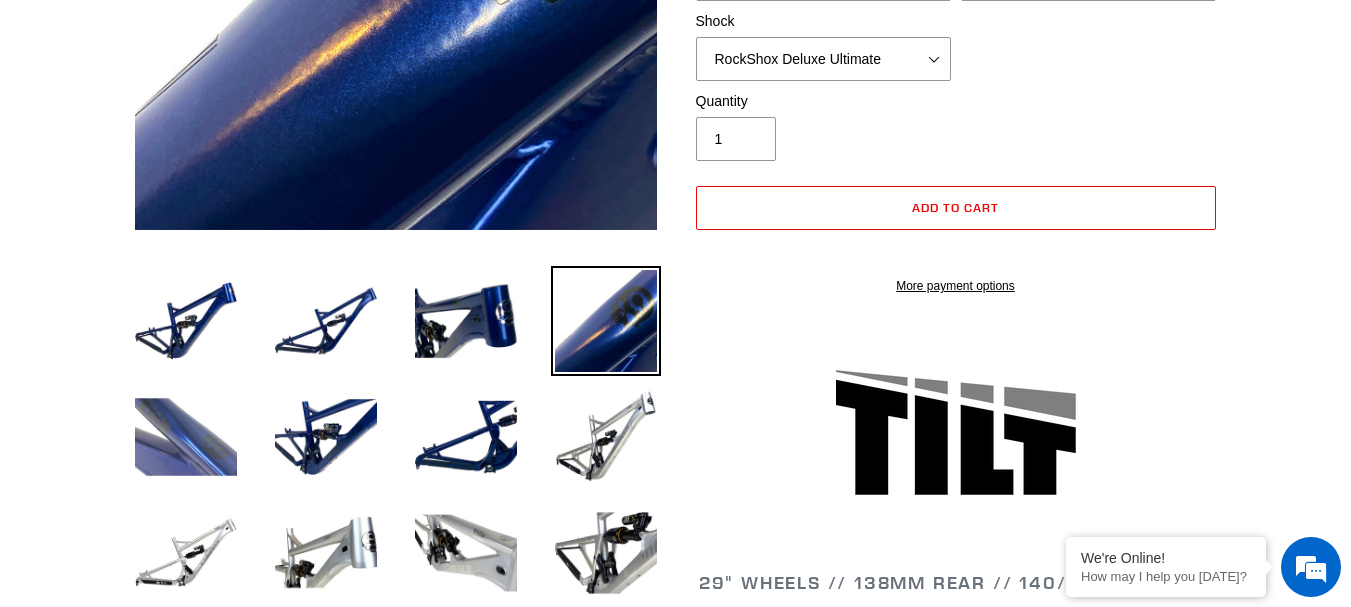 click at bounding box center (186, 437) 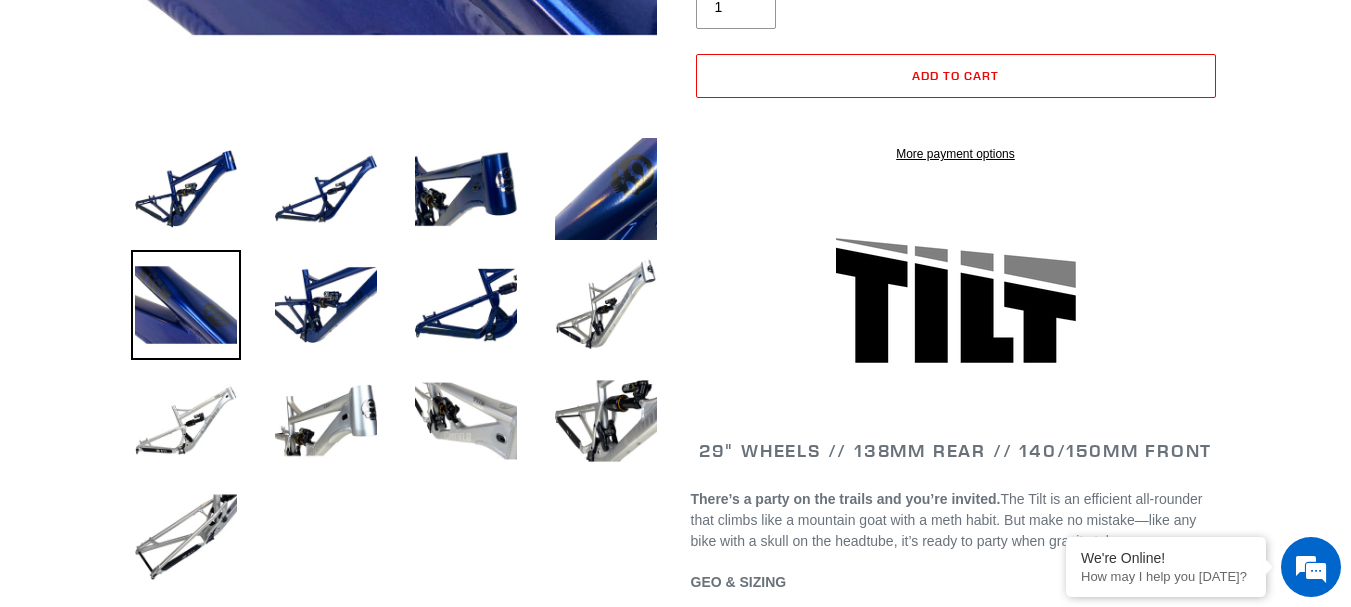 scroll, scrollTop: 0, scrollLeft: 0, axis: both 